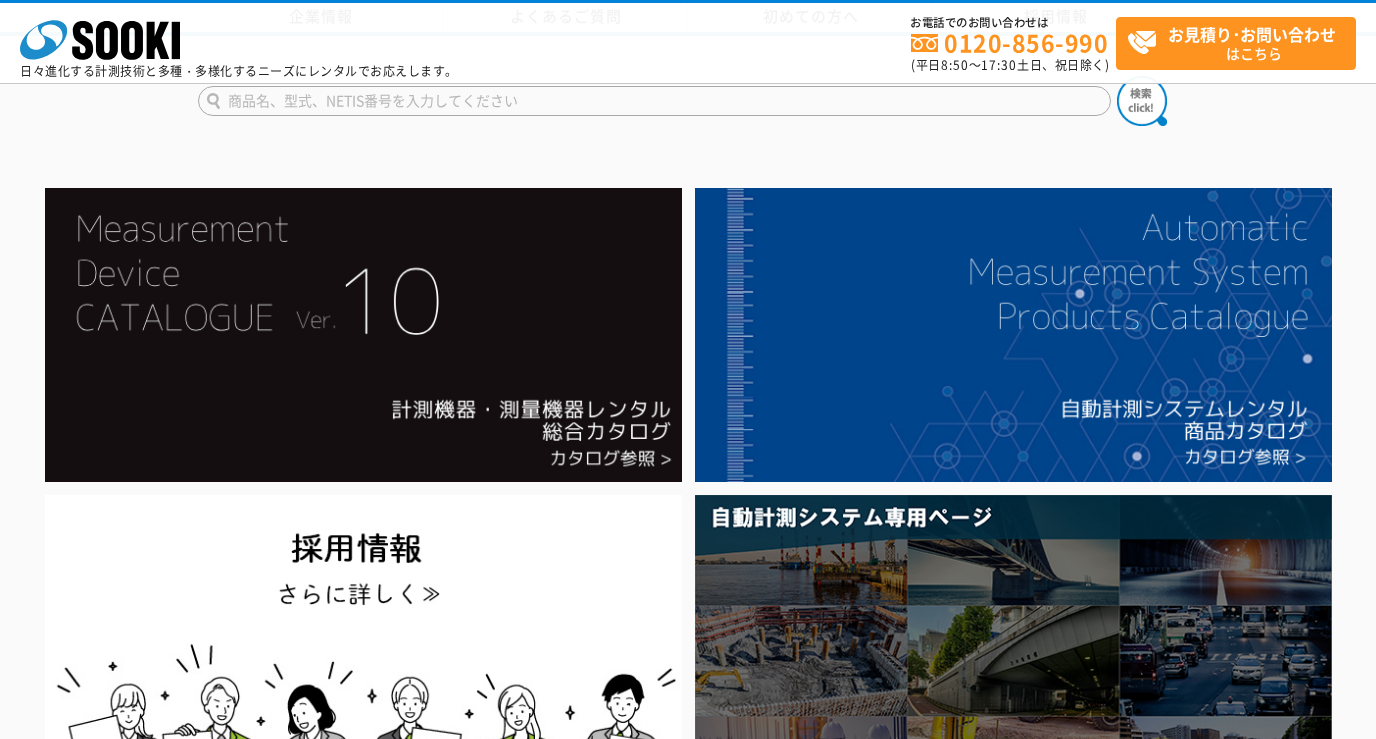 scroll, scrollTop: 700, scrollLeft: 0, axis: vertical 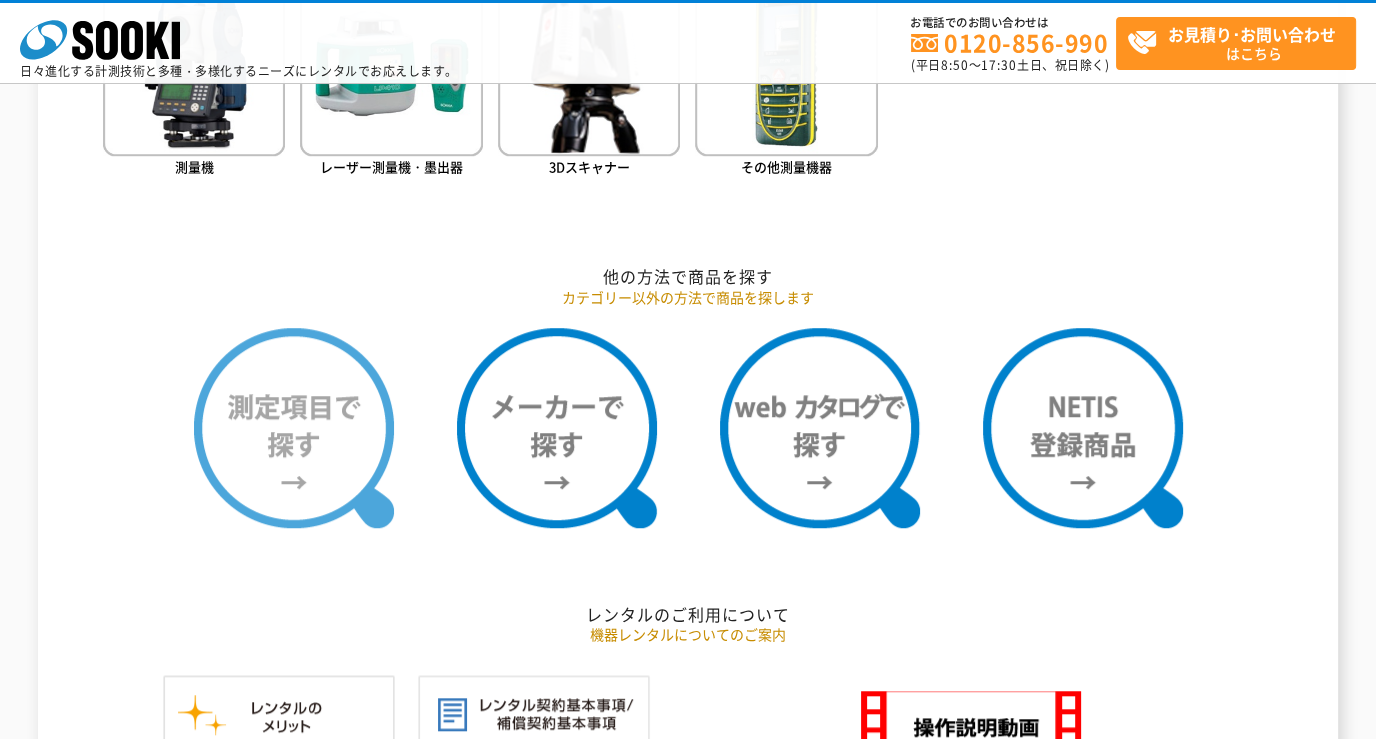 click at bounding box center [294, 428] 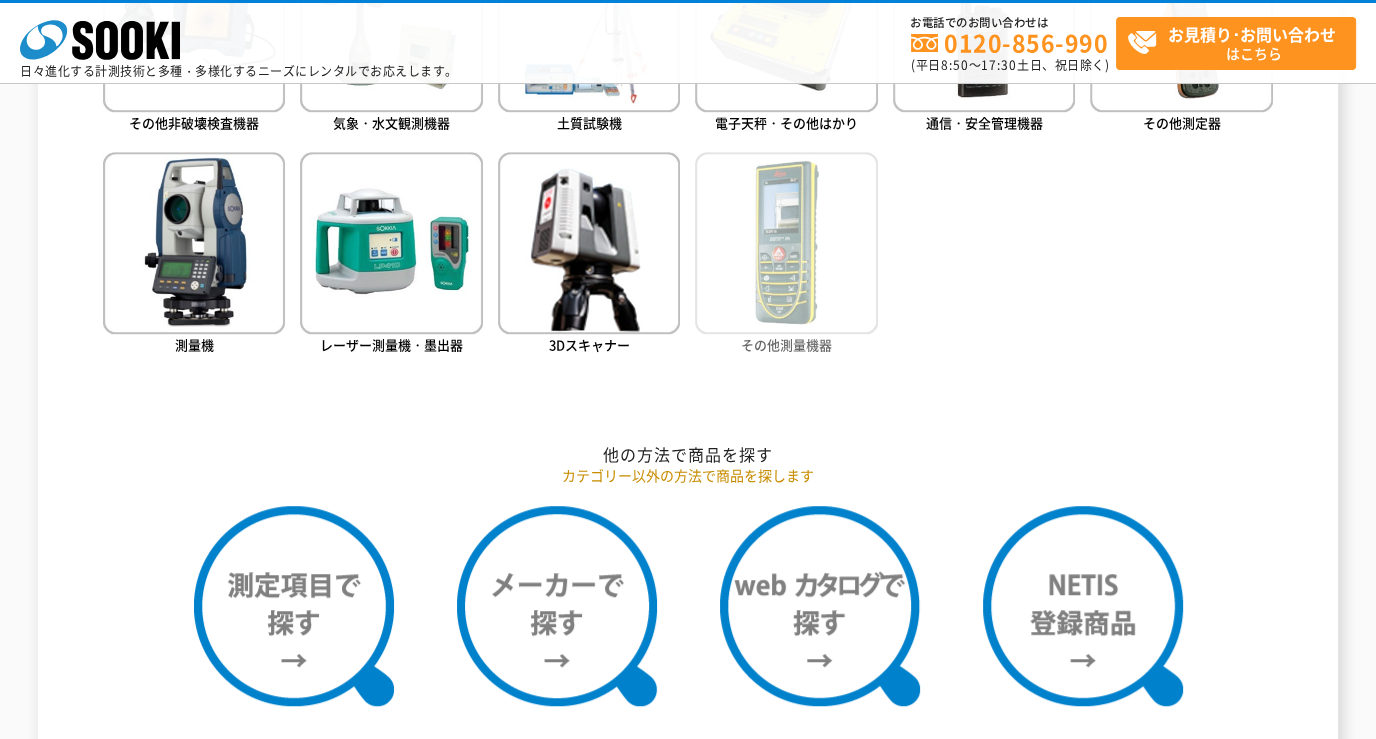 scroll, scrollTop: 1300, scrollLeft: 0, axis: vertical 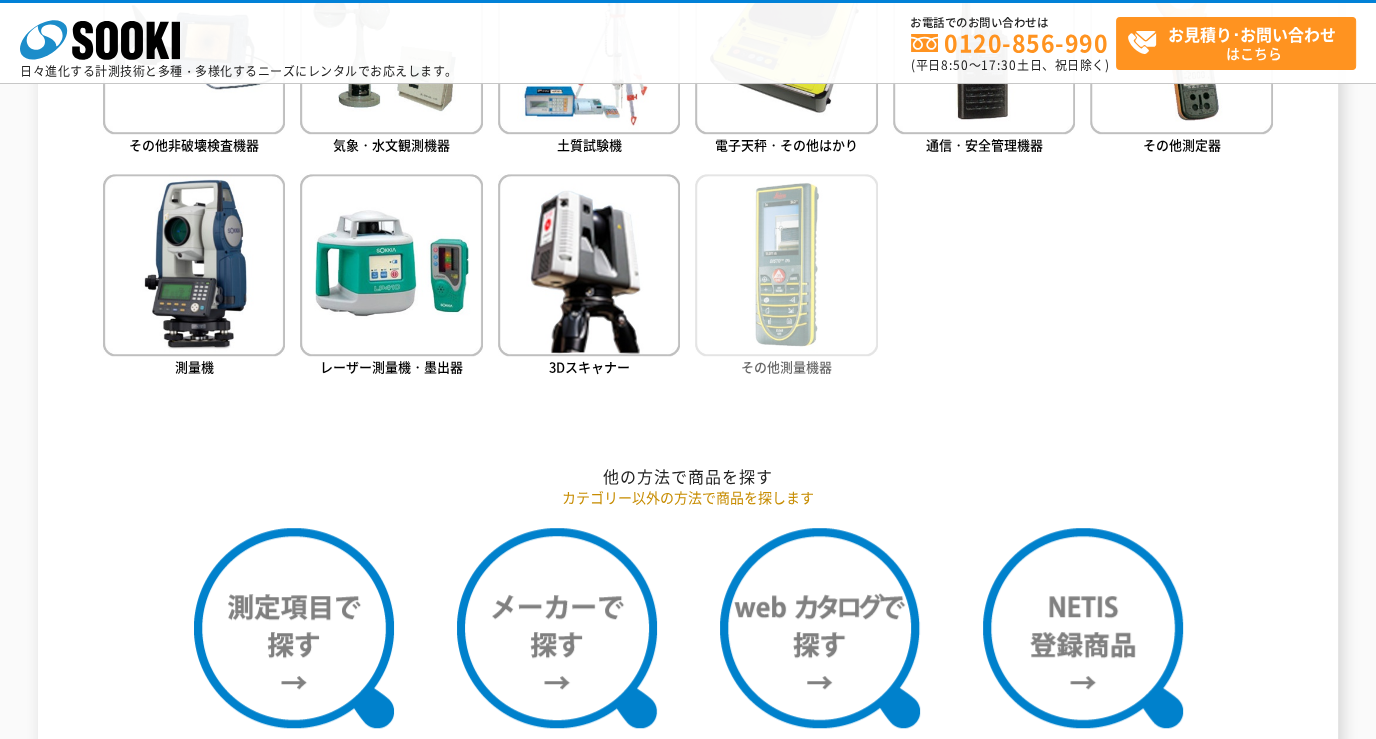 click at bounding box center (786, 265) 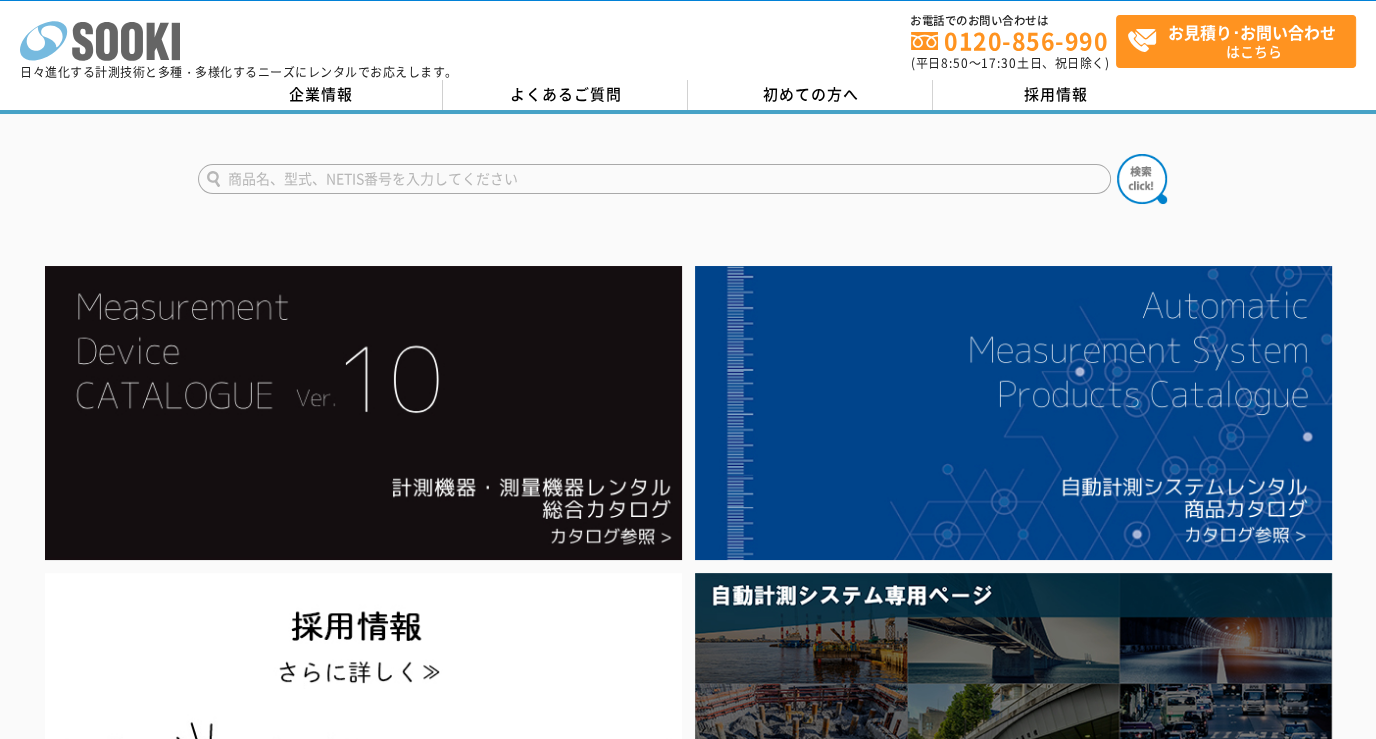 scroll, scrollTop: 0, scrollLeft: 0, axis: both 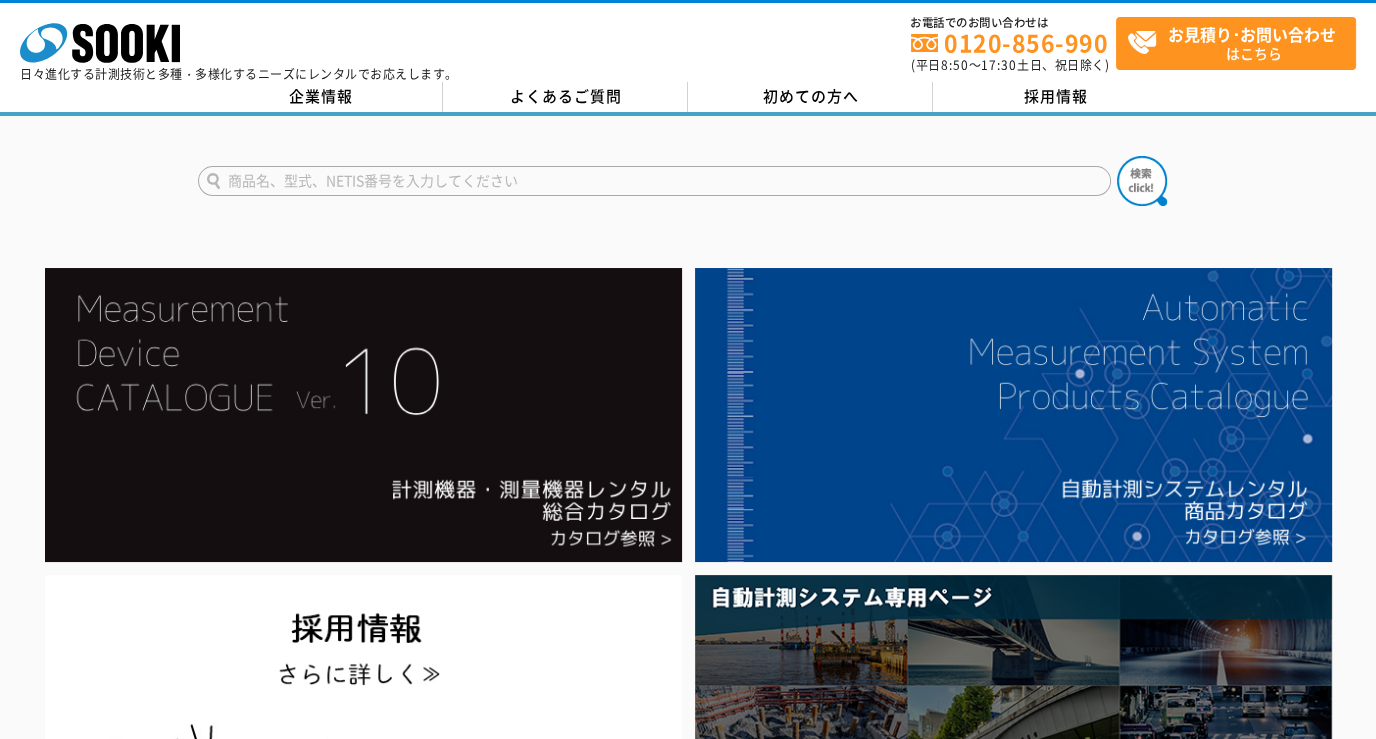 click at bounding box center (654, 181) 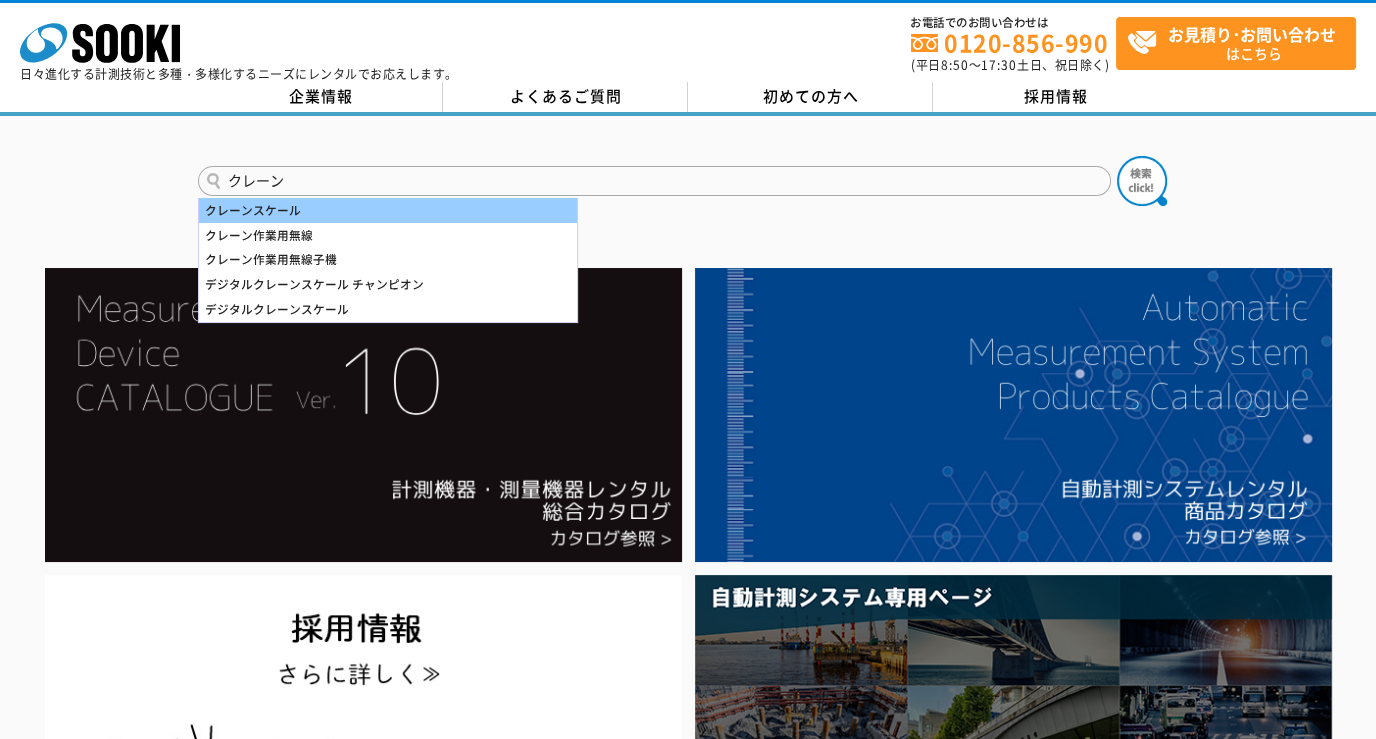 click on "クレーンスケール" at bounding box center [388, 210] 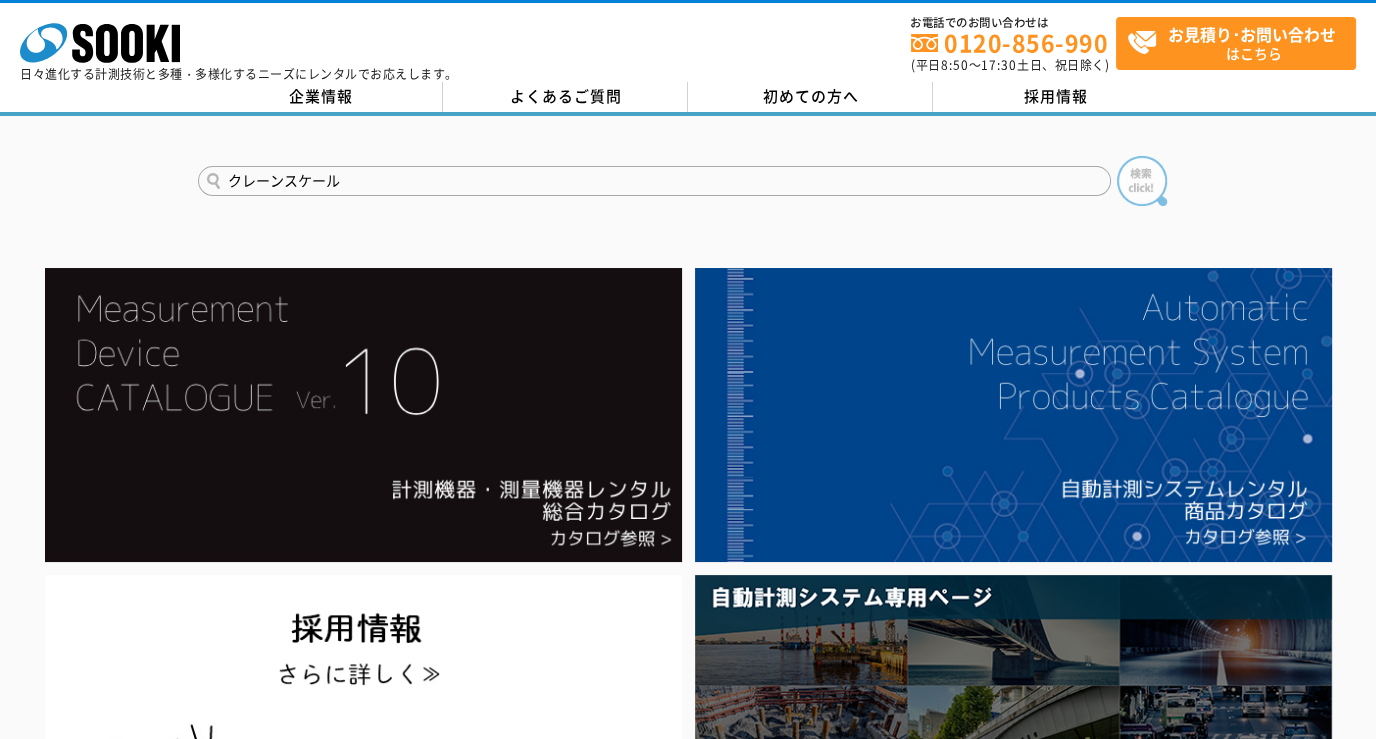 click at bounding box center (1142, 181) 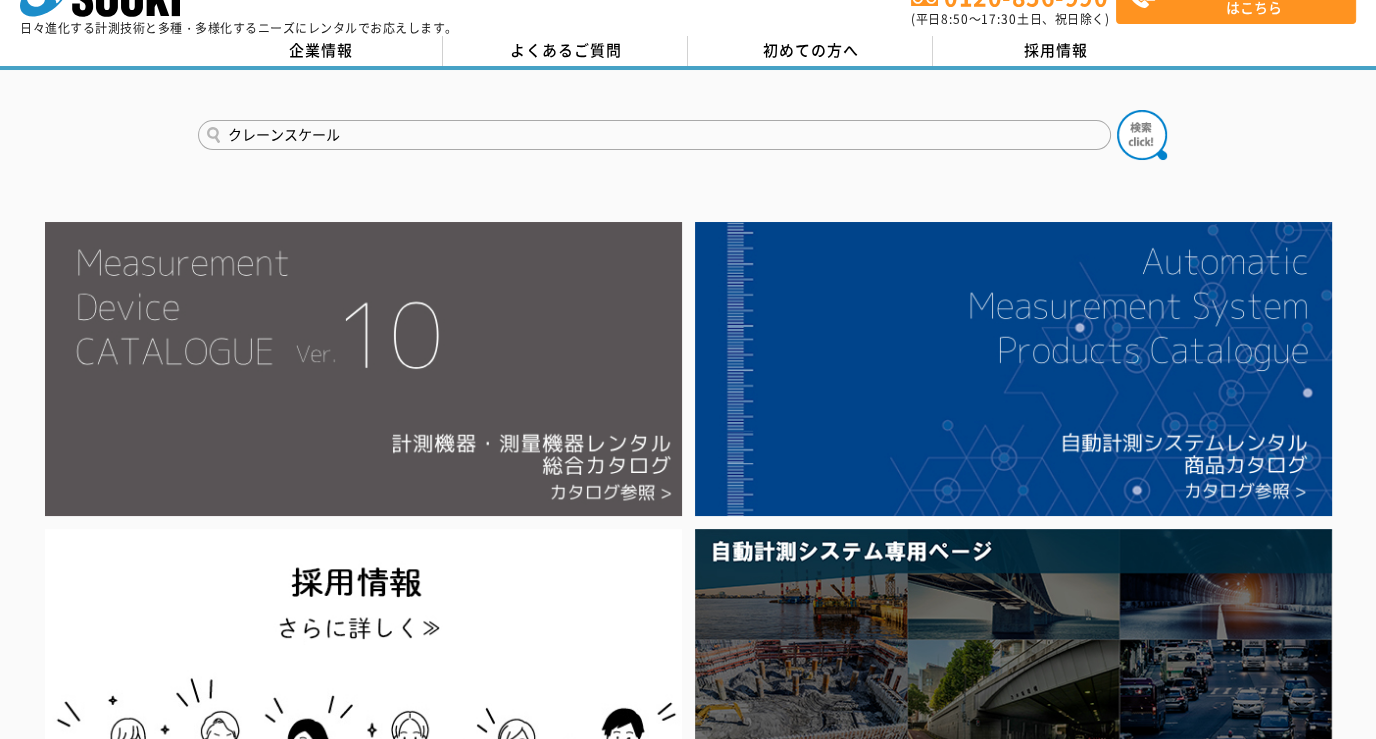 scroll, scrollTop: 0, scrollLeft: 0, axis: both 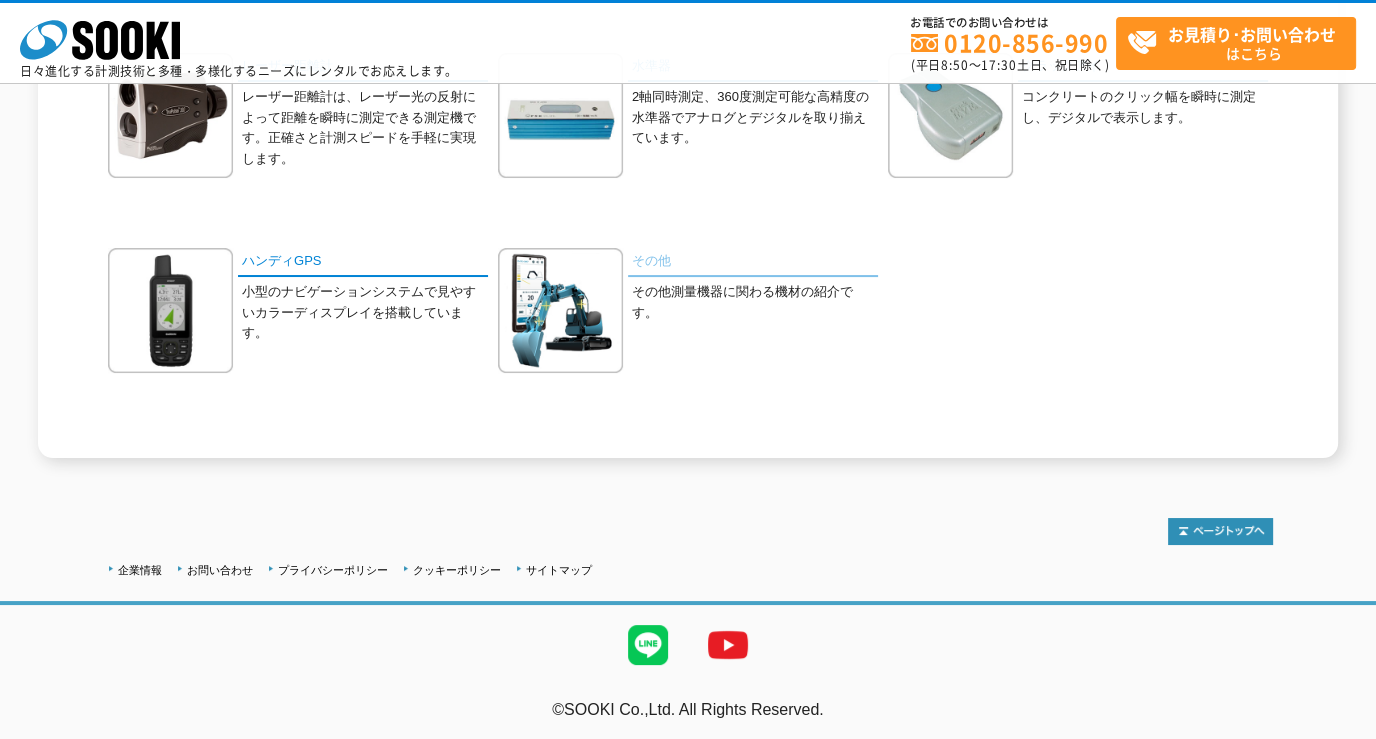 click on "その他" at bounding box center [753, 262] 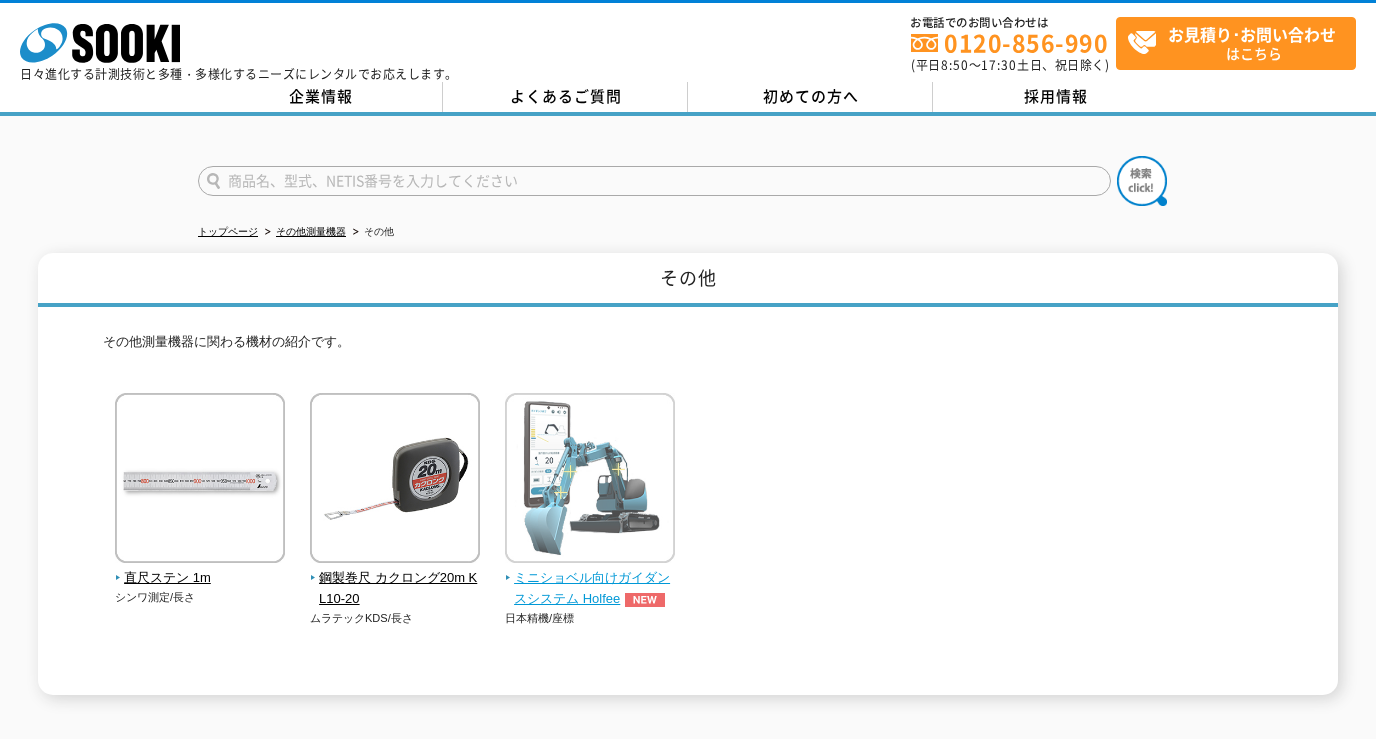 scroll, scrollTop: 0, scrollLeft: 0, axis: both 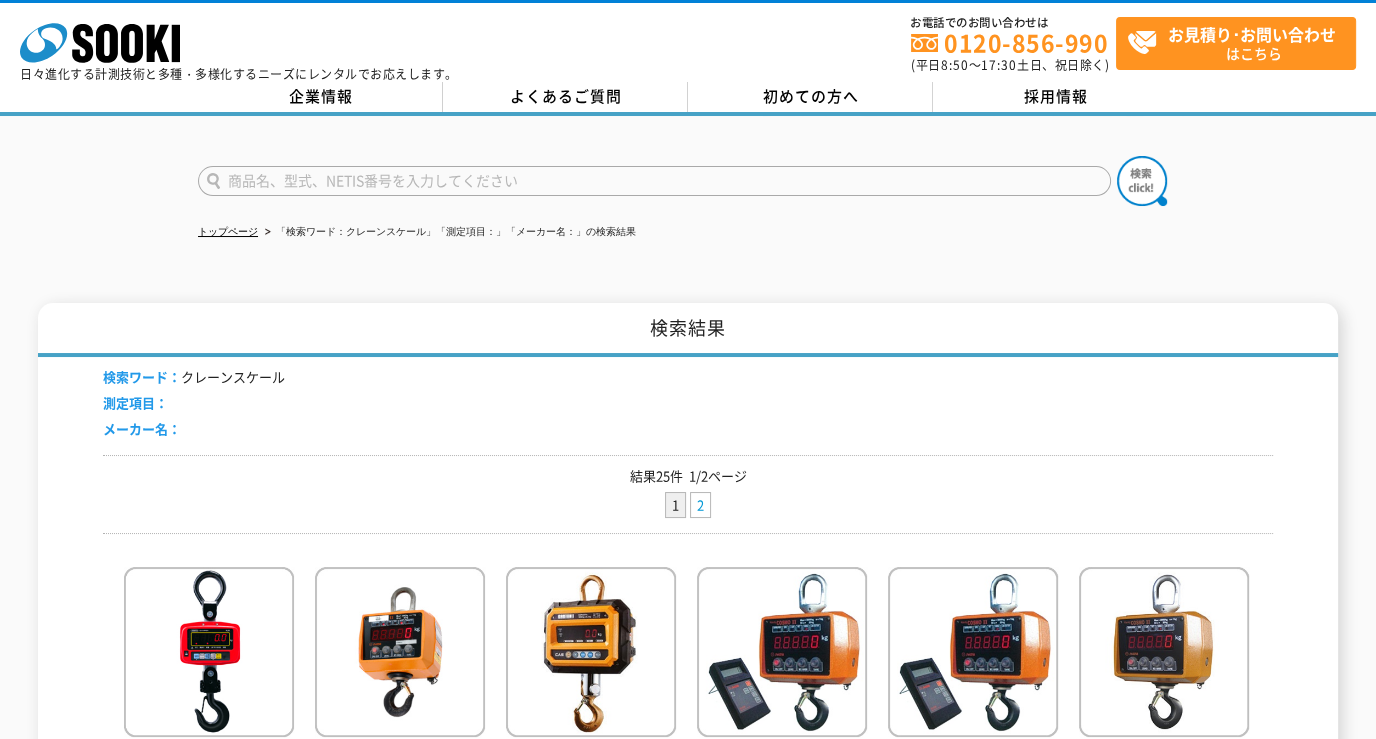 click on "2" at bounding box center [700, 505] 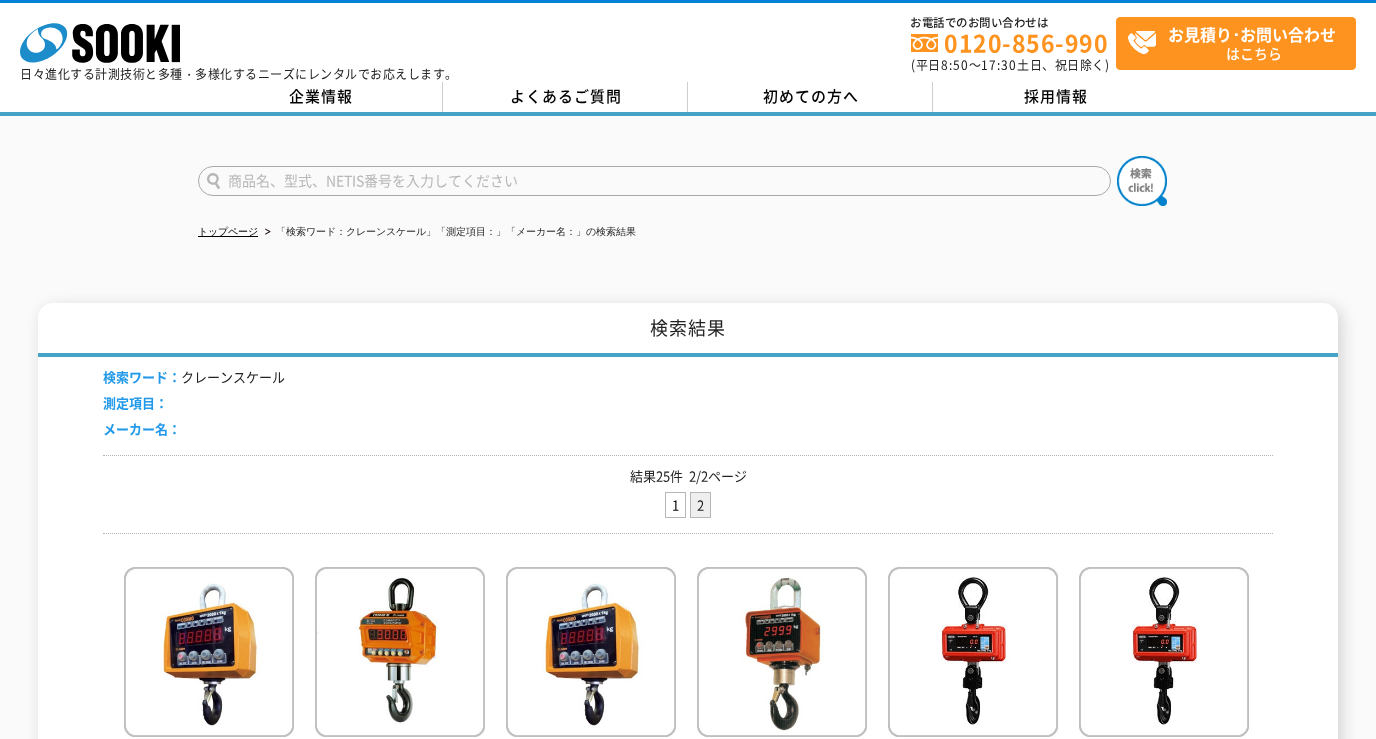 scroll, scrollTop: 0, scrollLeft: 0, axis: both 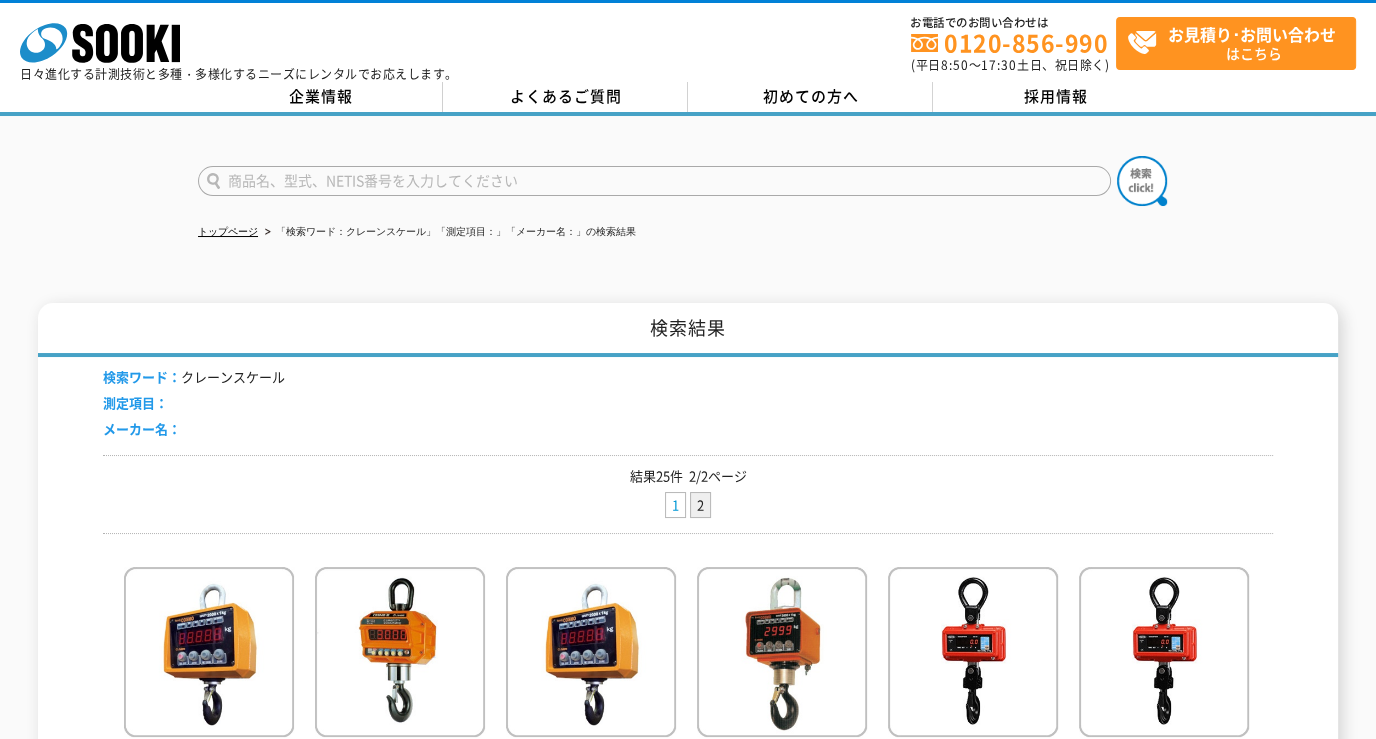 click on "1" at bounding box center [675, 505] 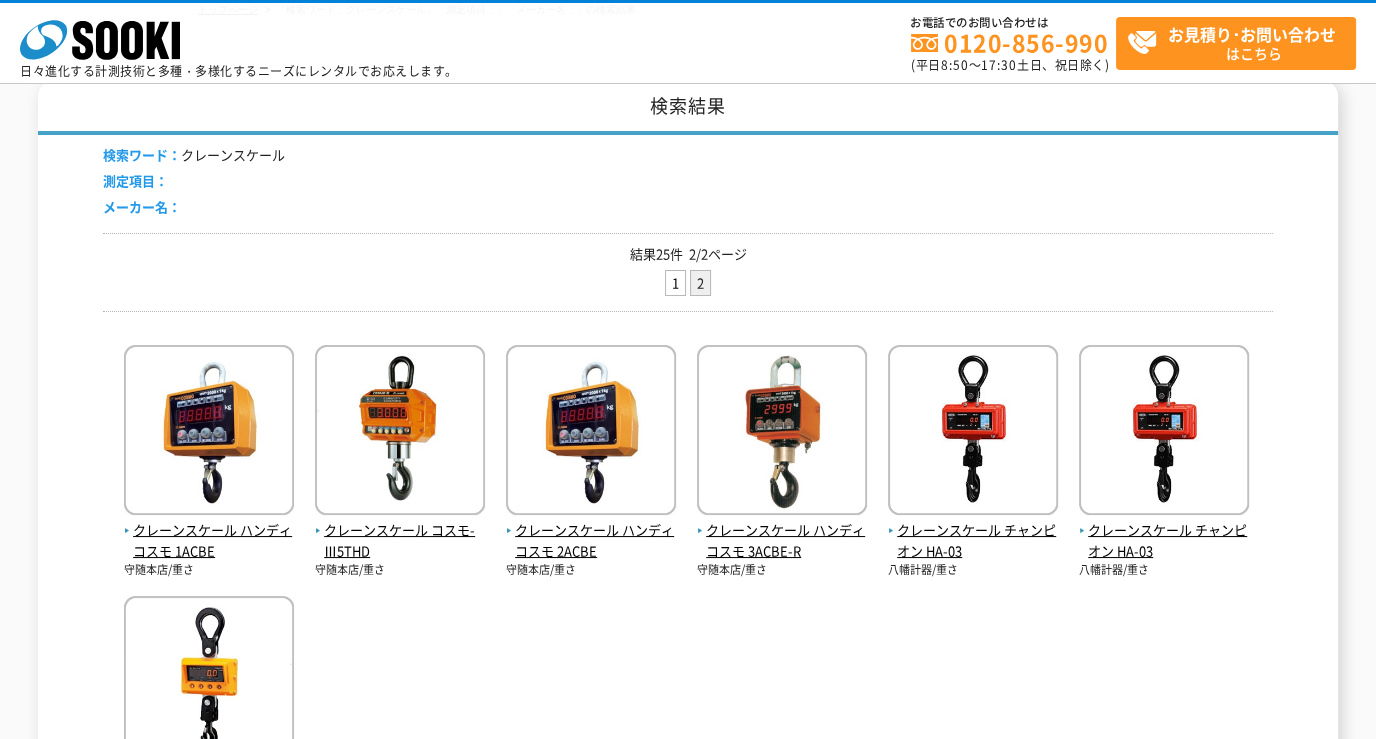 scroll, scrollTop: 0, scrollLeft: 0, axis: both 